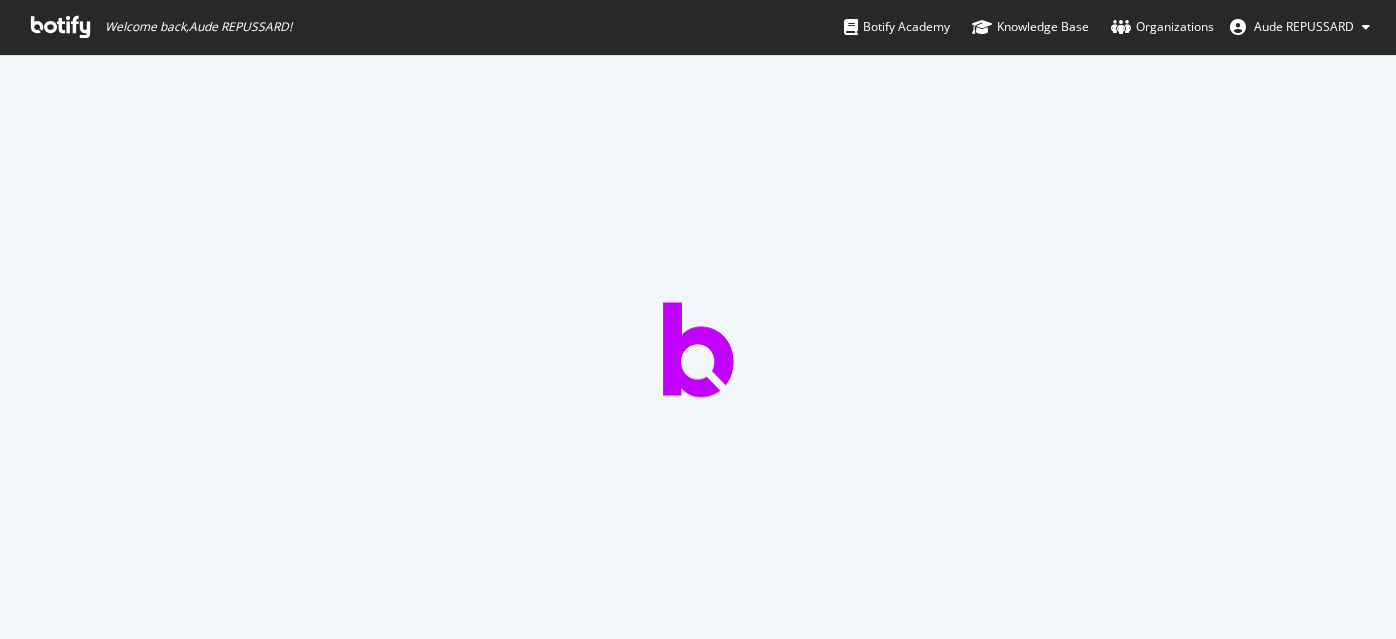scroll, scrollTop: 0, scrollLeft: 0, axis: both 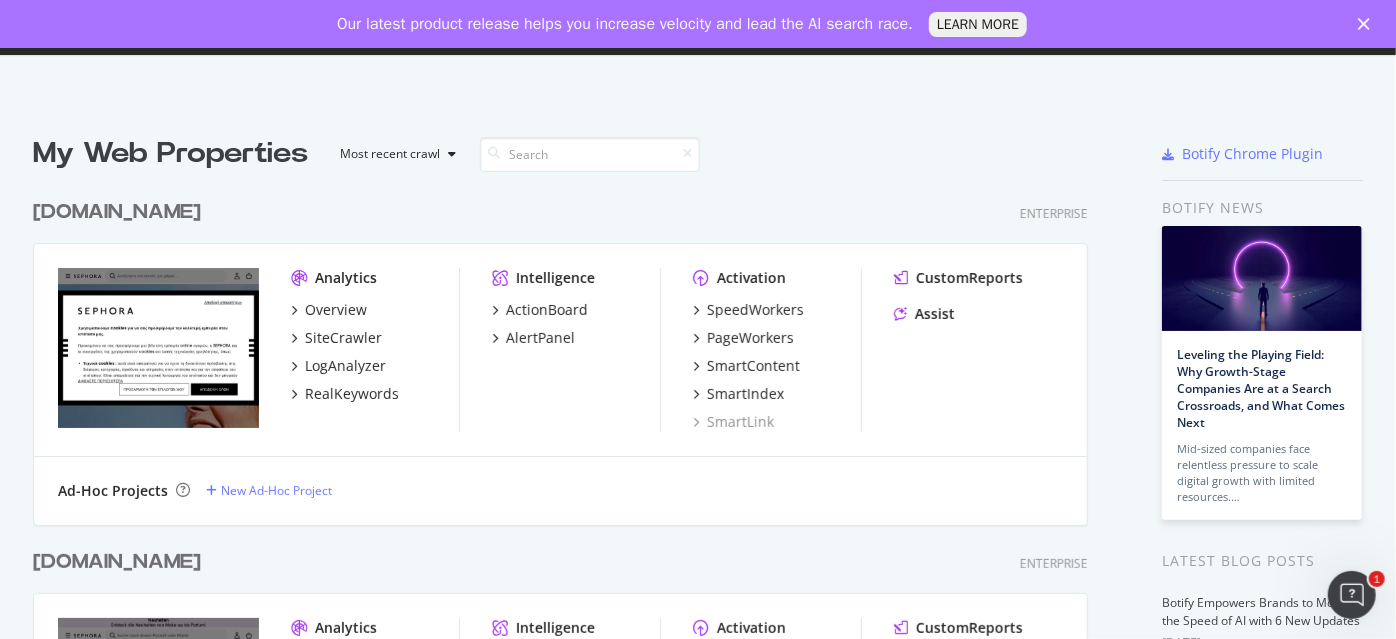 click 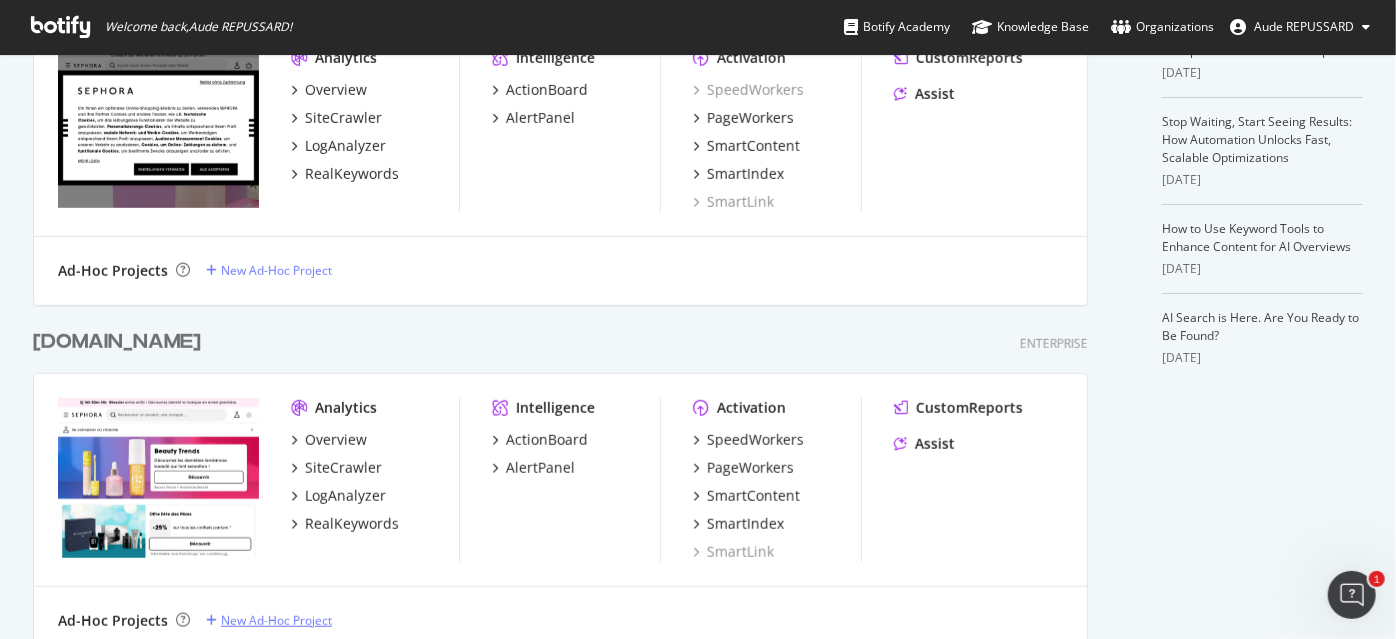 scroll, scrollTop: 545, scrollLeft: 0, axis: vertical 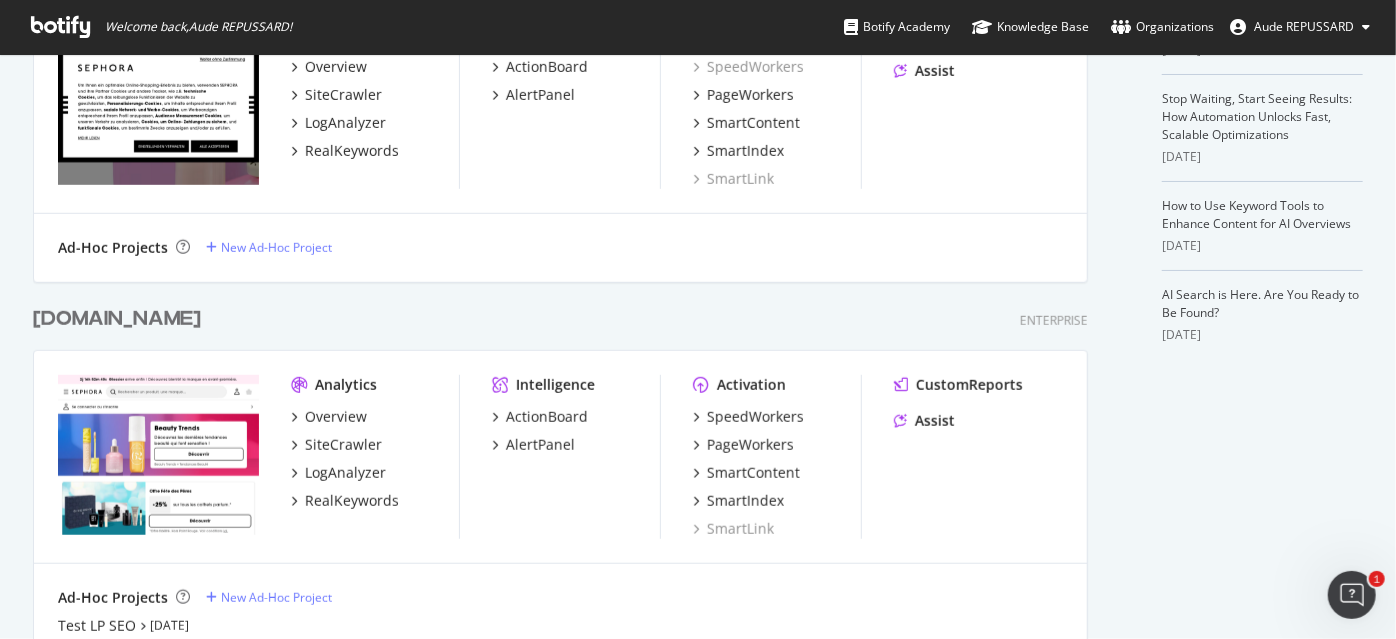 click on "Ad-Hoc Projects New Ad-Hoc Project" at bounding box center (560, 598) 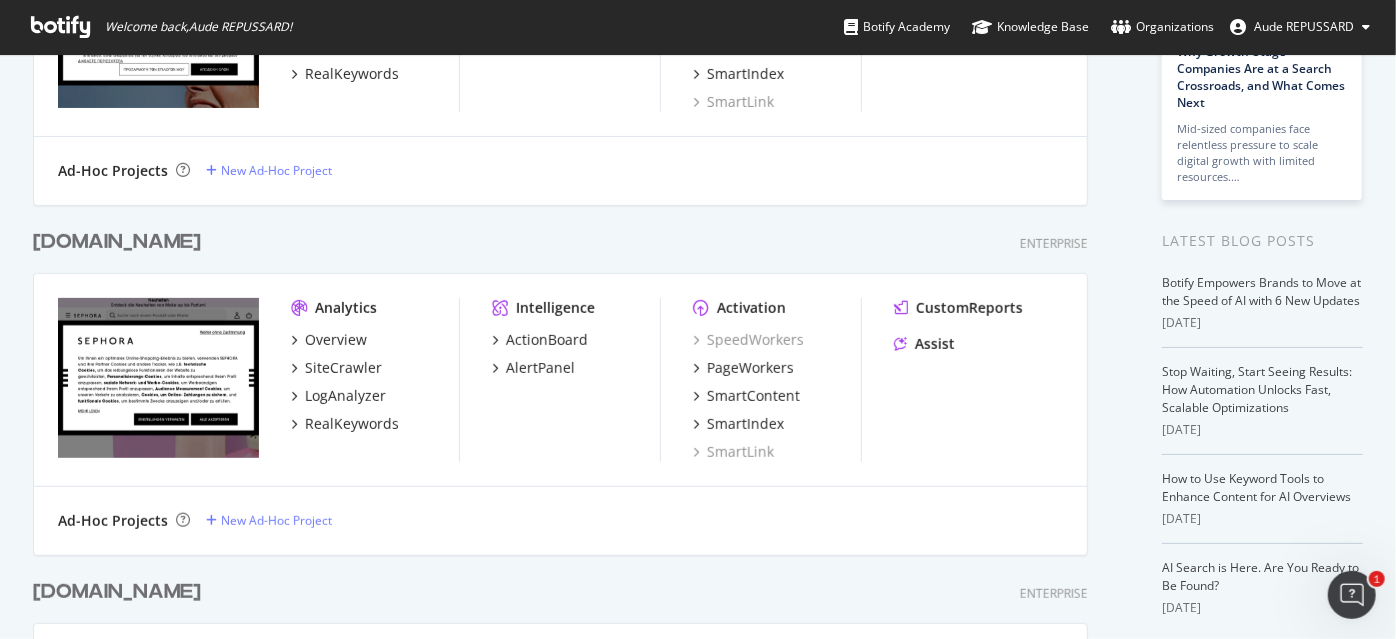 scroll, scrollTop: 0, scrollLeft: 0, axis: both 